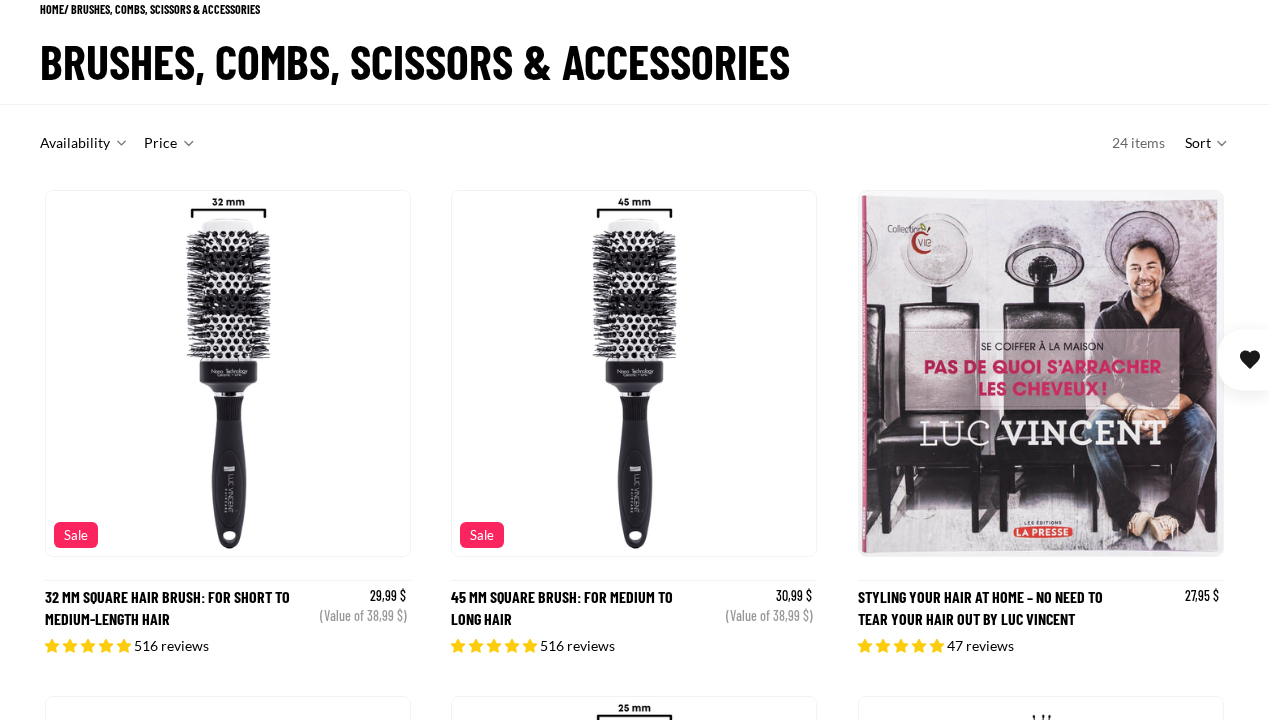 scroll, scrollTop: 146, scrollLeft: 0, axis: vertical 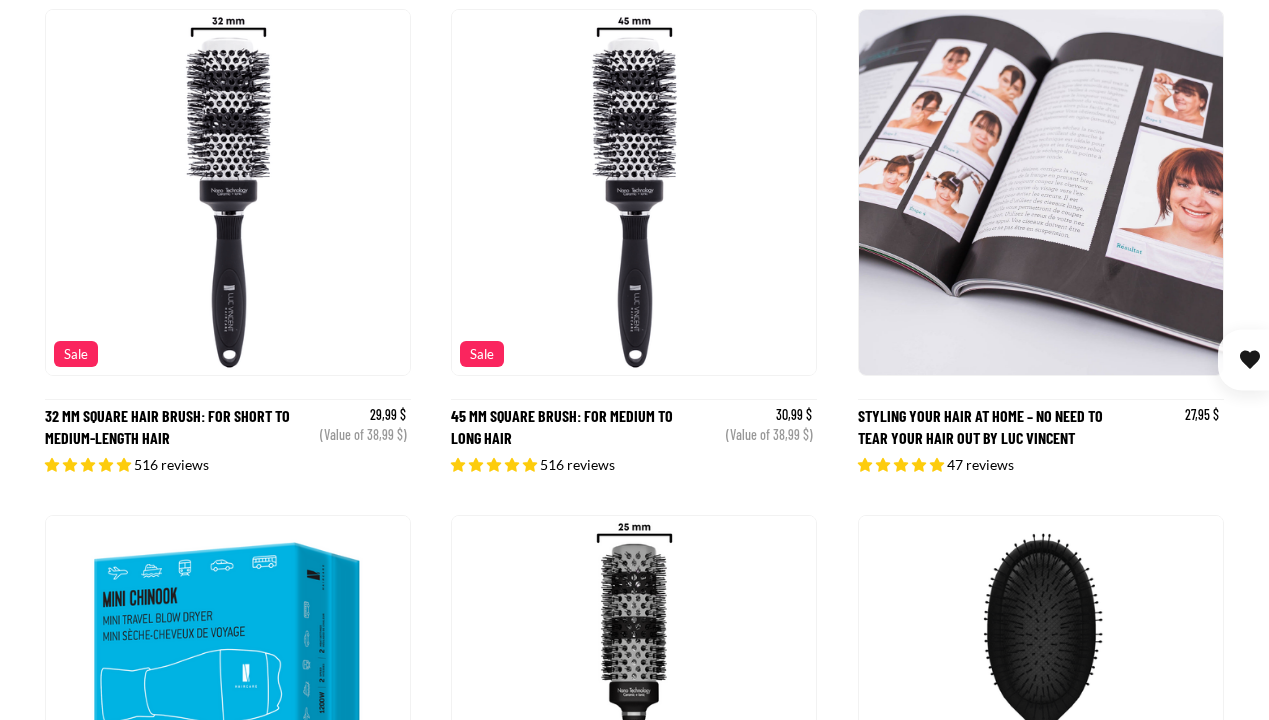 click 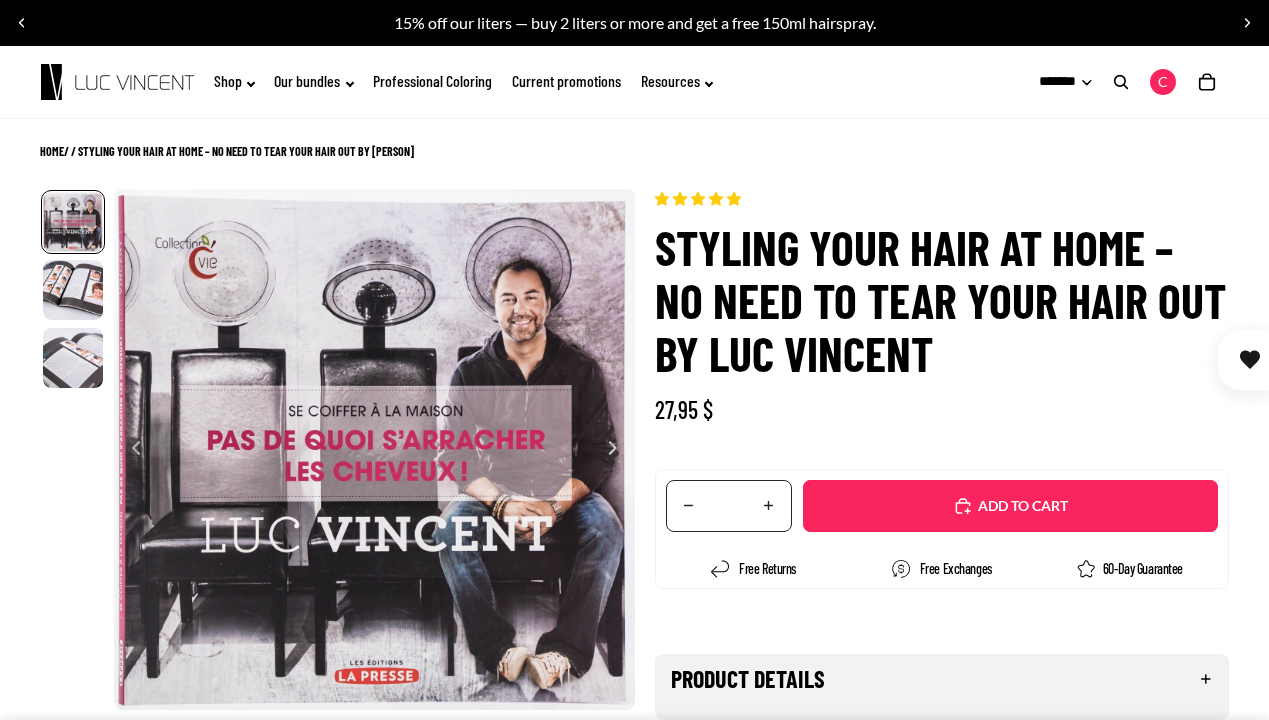 scroll, scrollTop: 0, scrollLeft: 0, axis: both 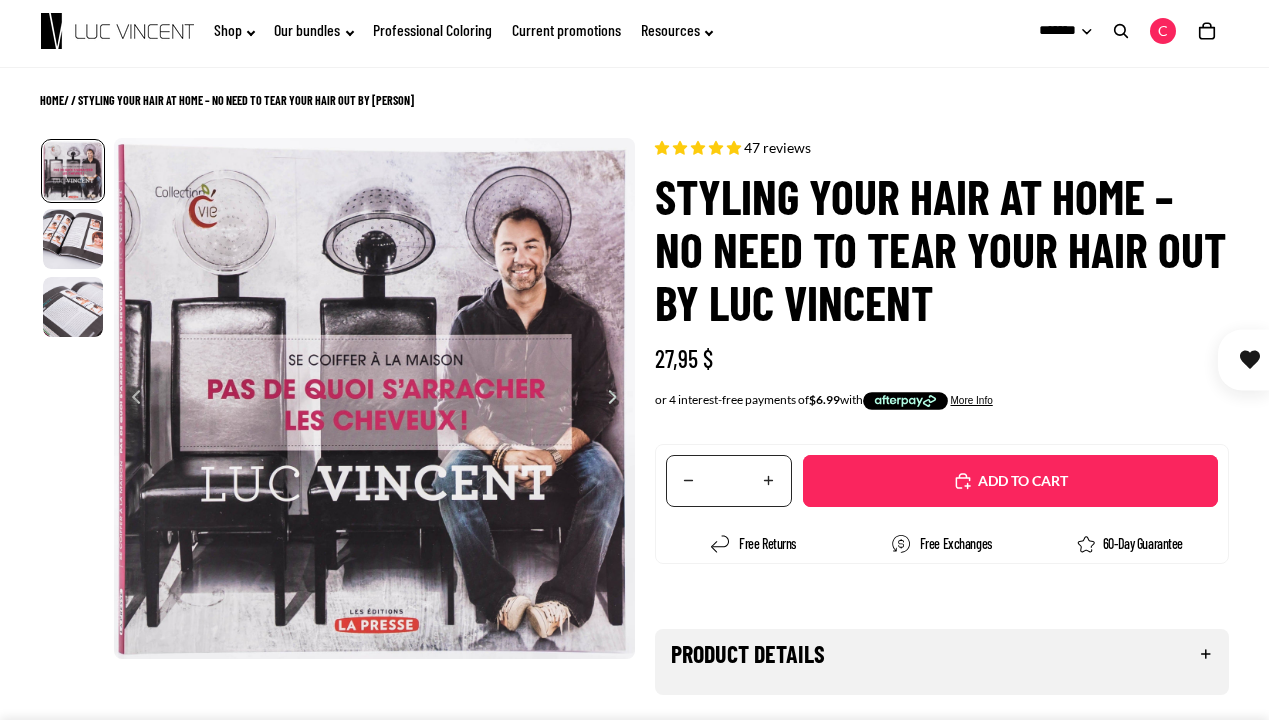 click 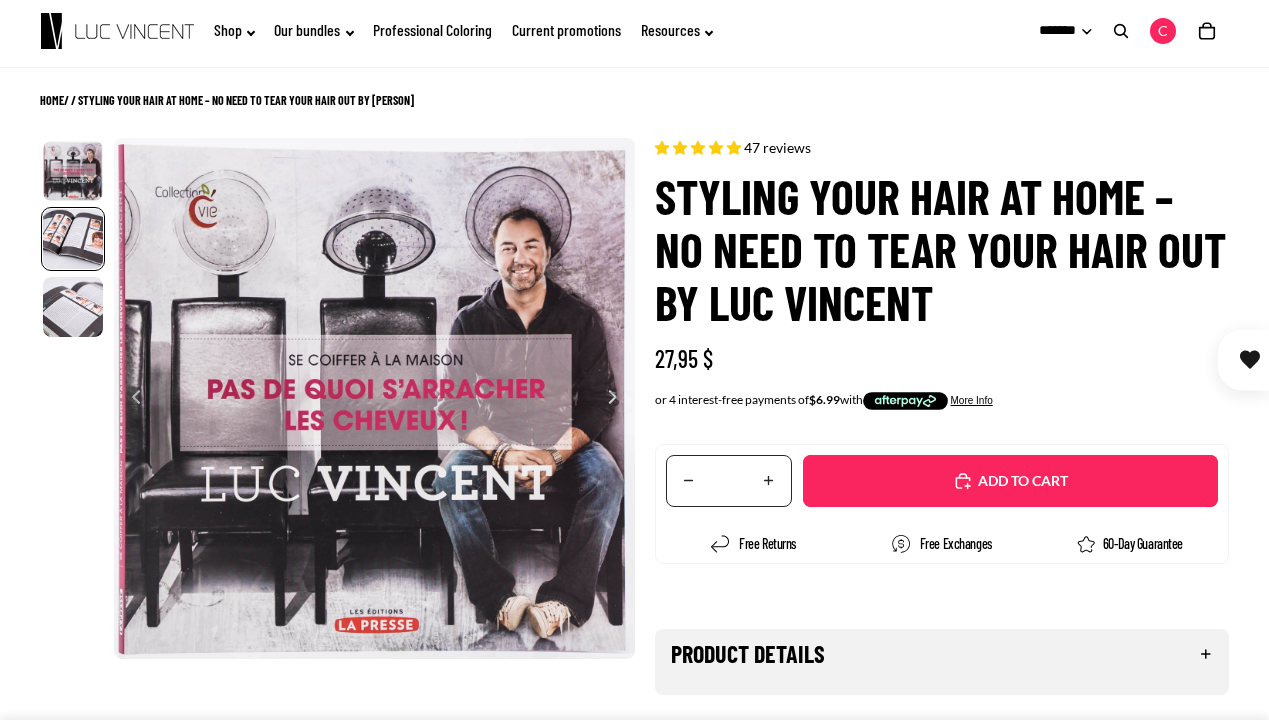 scroll, scrollTop: 0, scrollLeft: 521, axis: horizontal 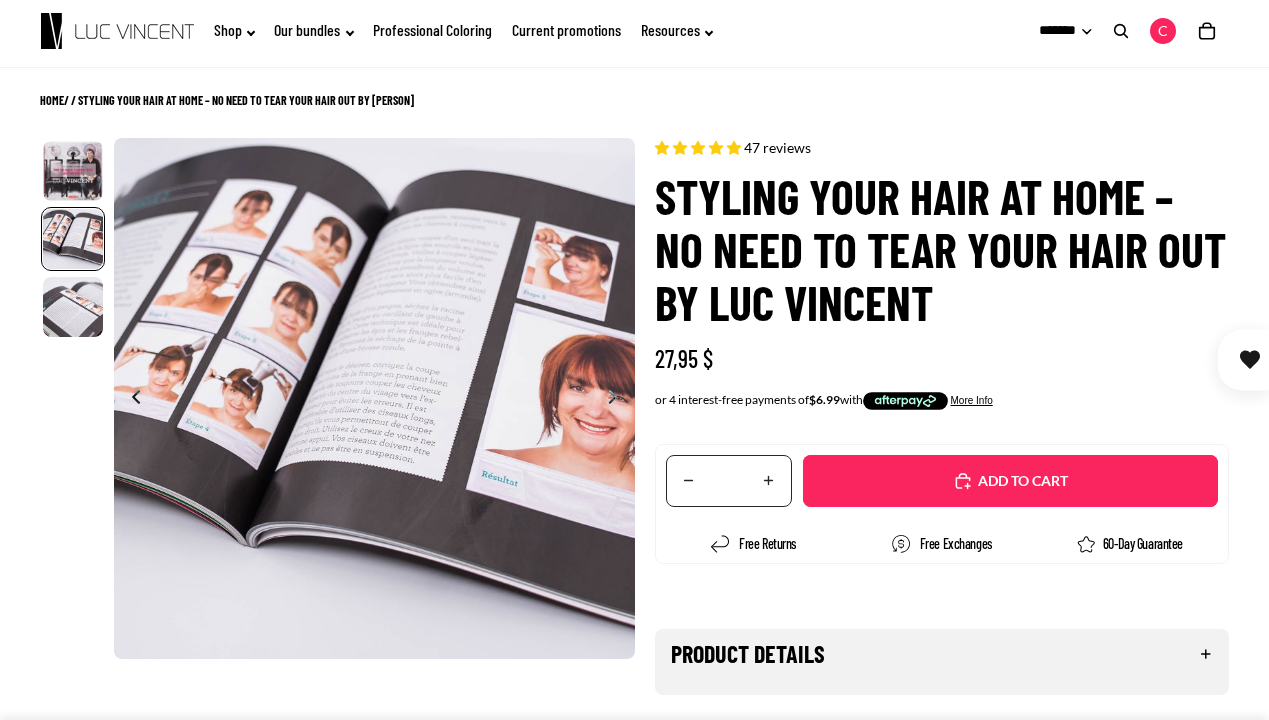 click 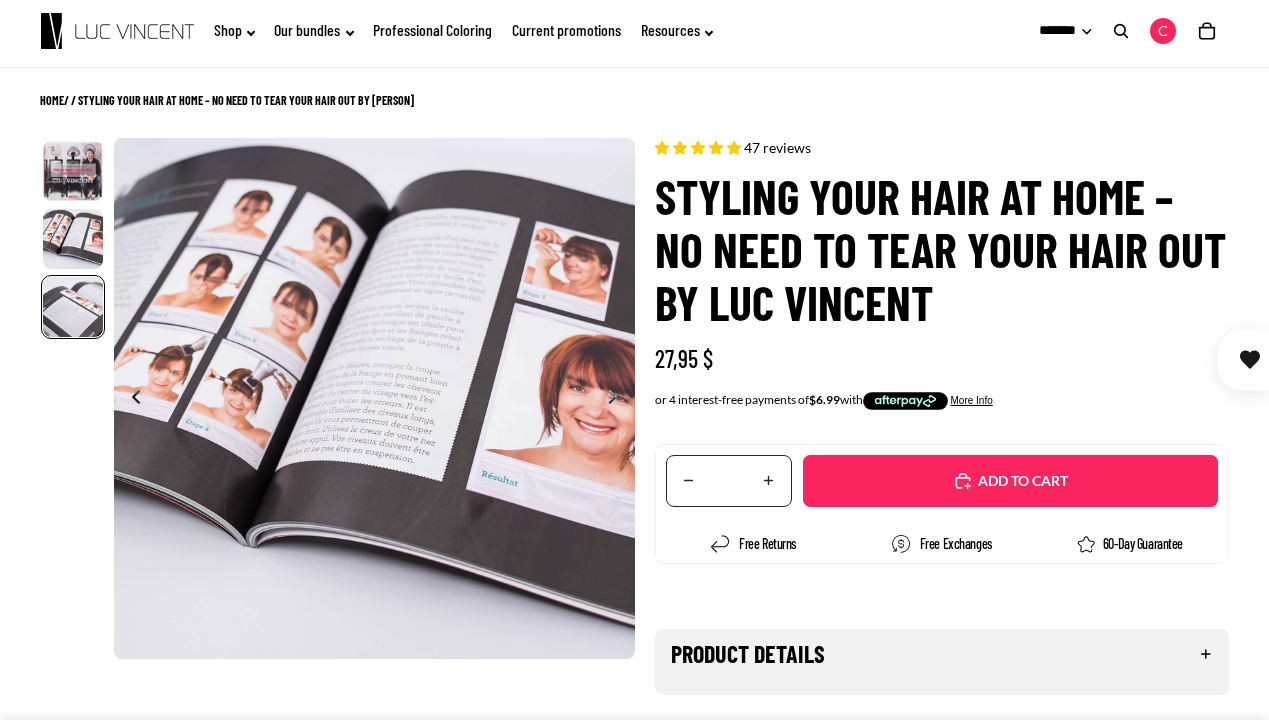 scroll, scrollTop: 0, scrollLeft: 1042, axis: horizontal 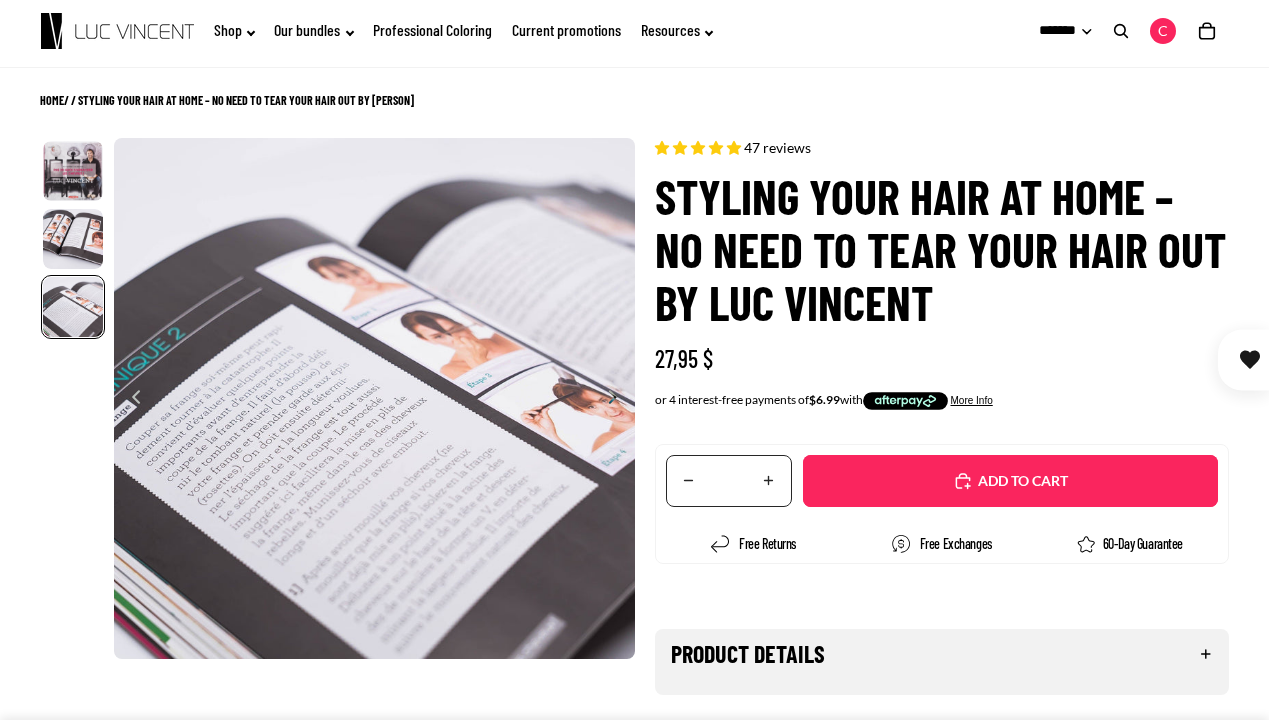 click 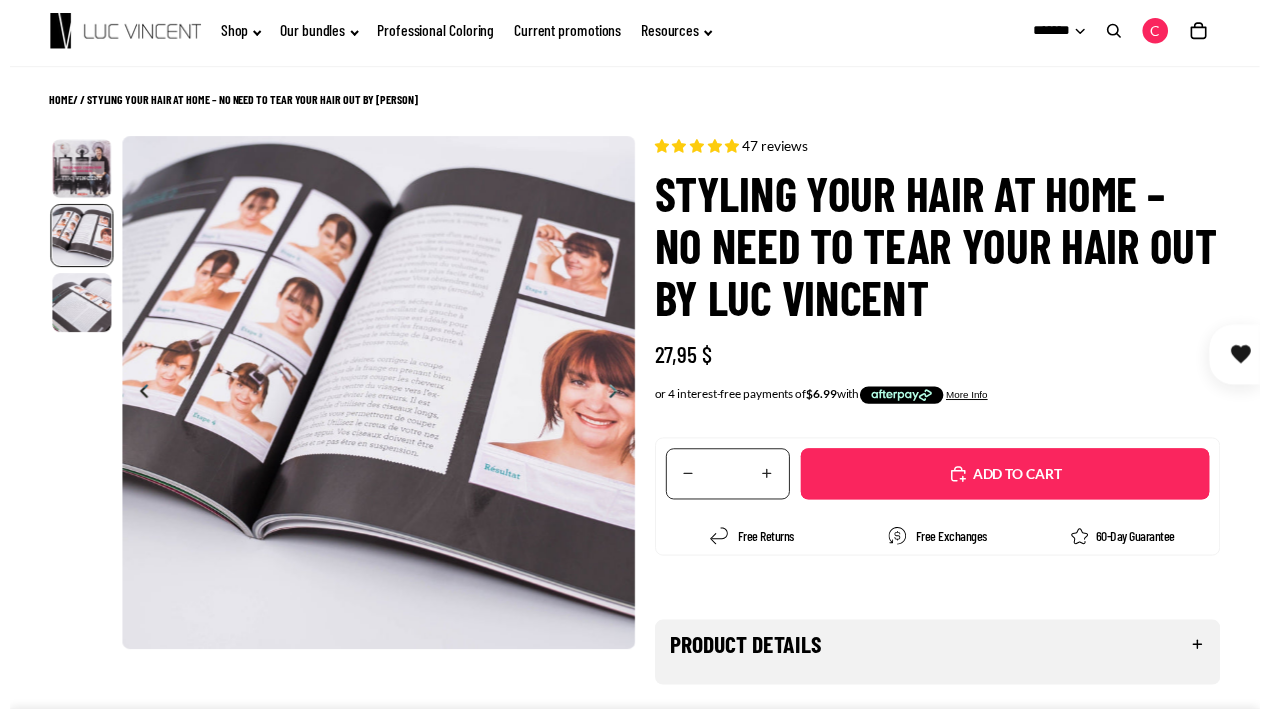 scroll, scrollTop: 23, scrollLeft: 0, axis: vertical 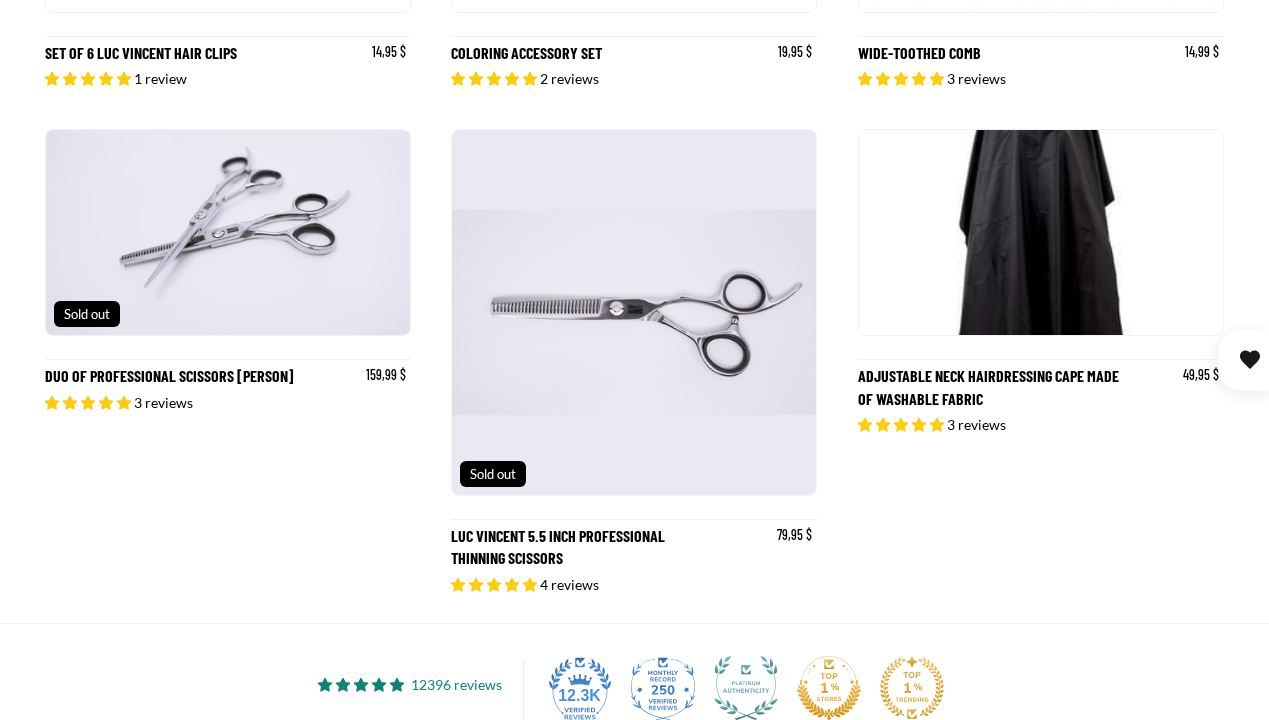 click at bounding box center (1041, 232) 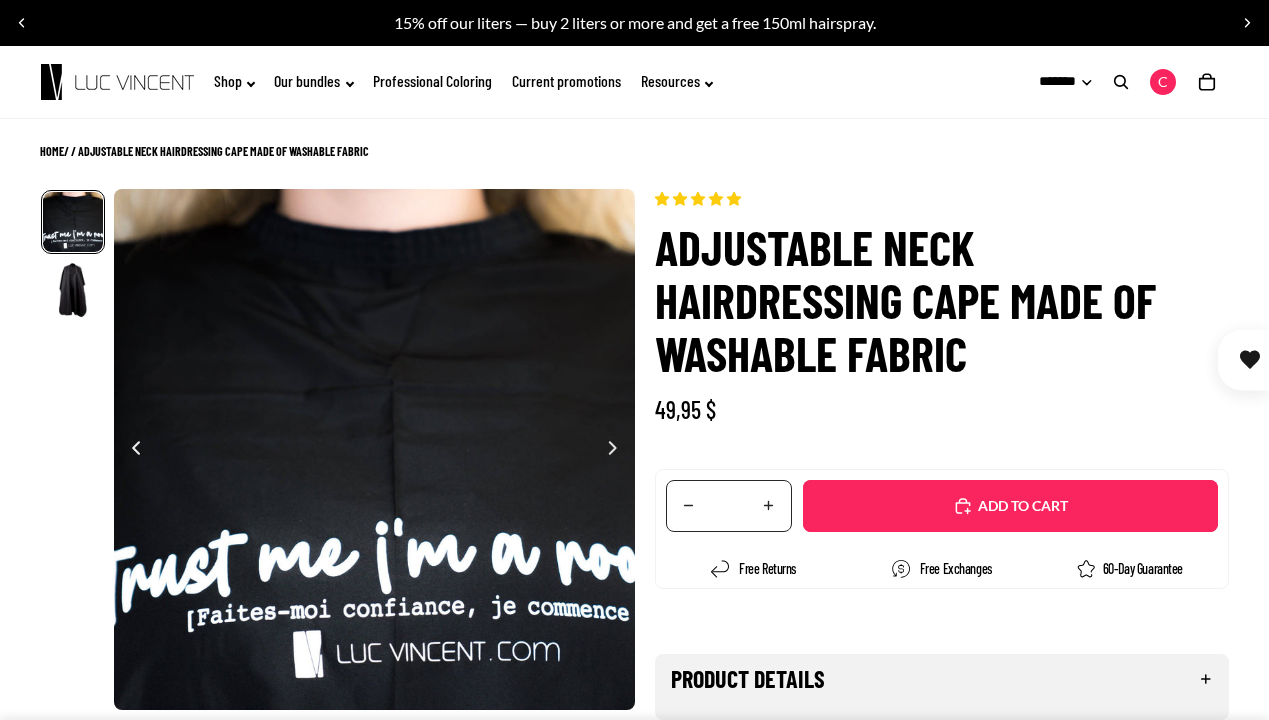 scroll, scrollTop: 0, scrollLeft: 0, axis: both 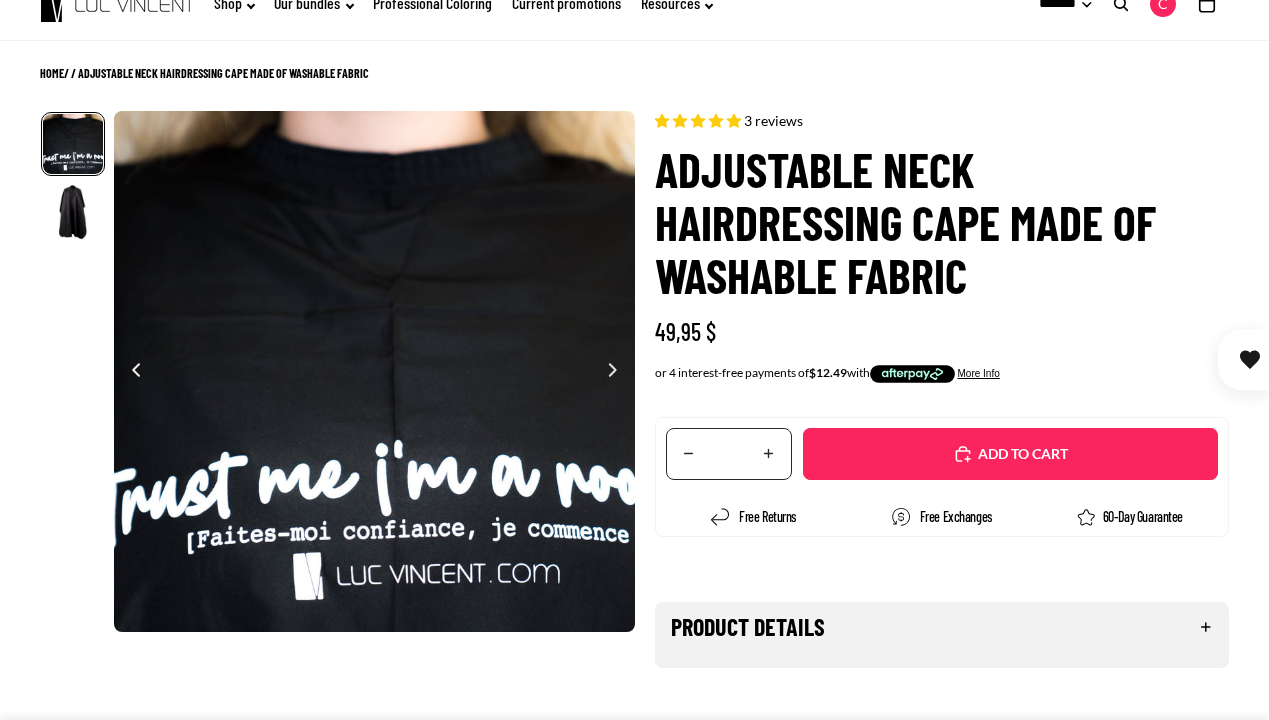 click 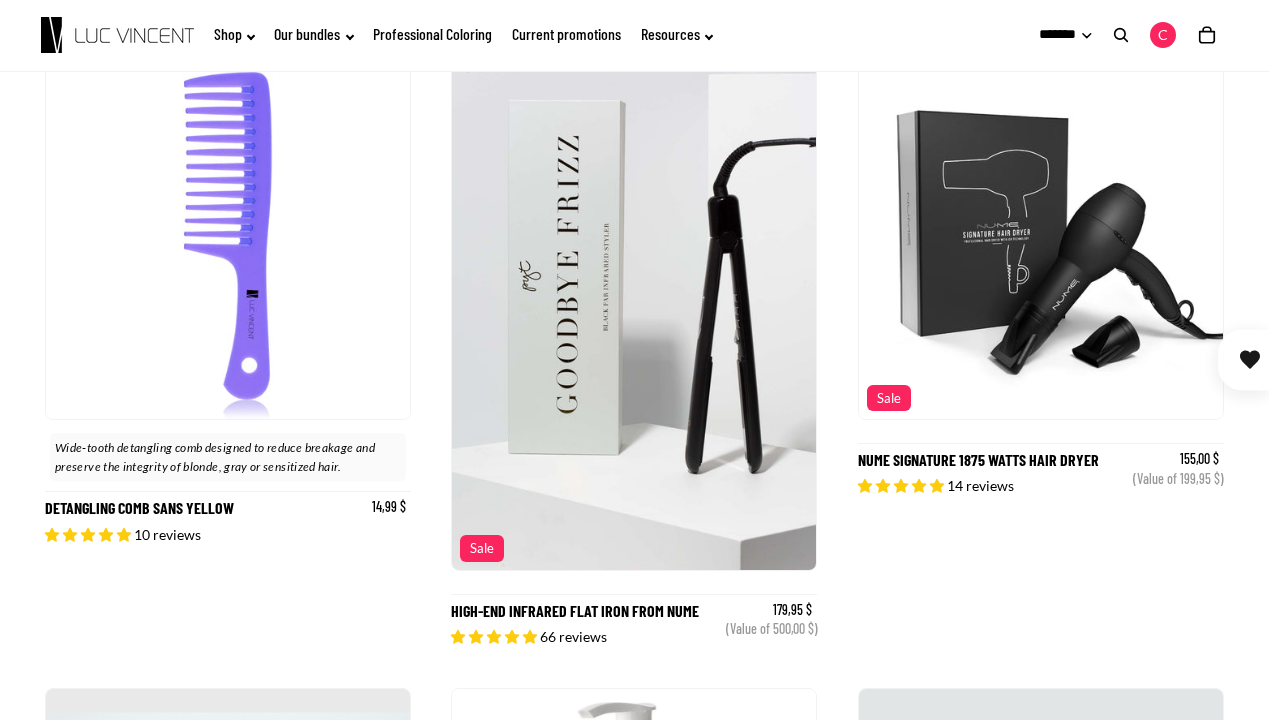 scroll, scrollTop: 2300, scrollLeft: 0, axis: vertical 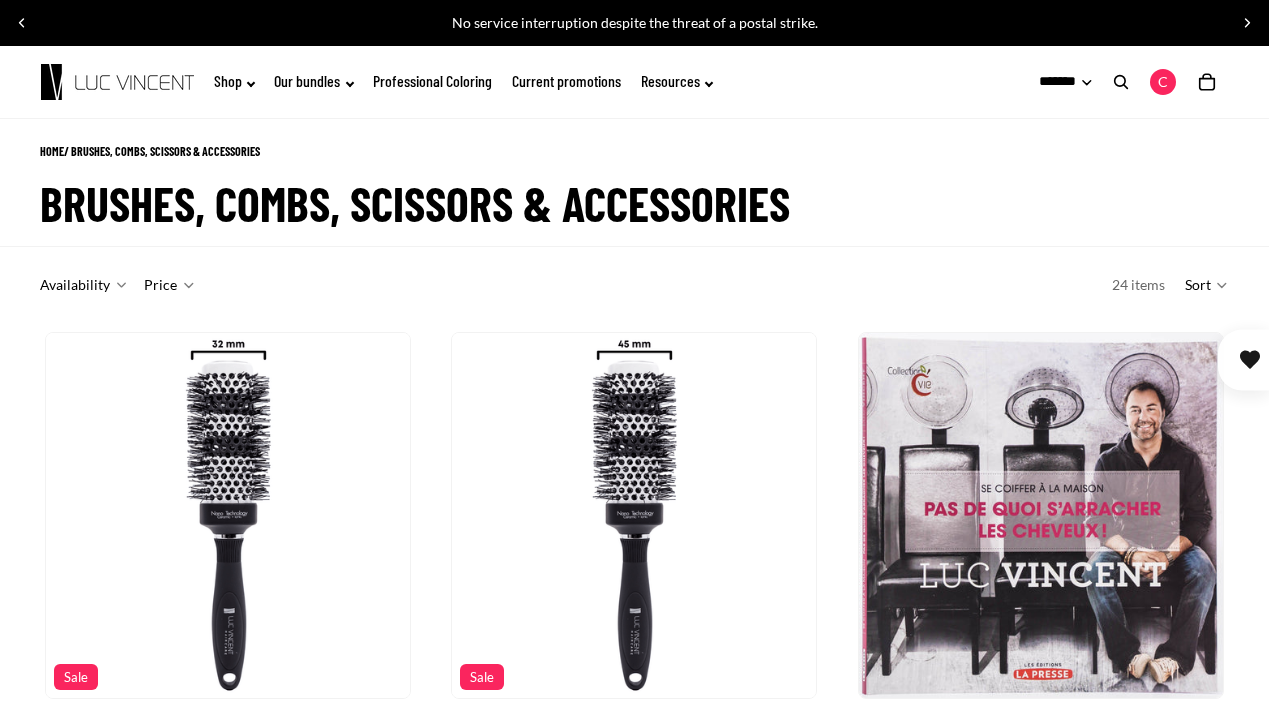 click on "Current promotions" 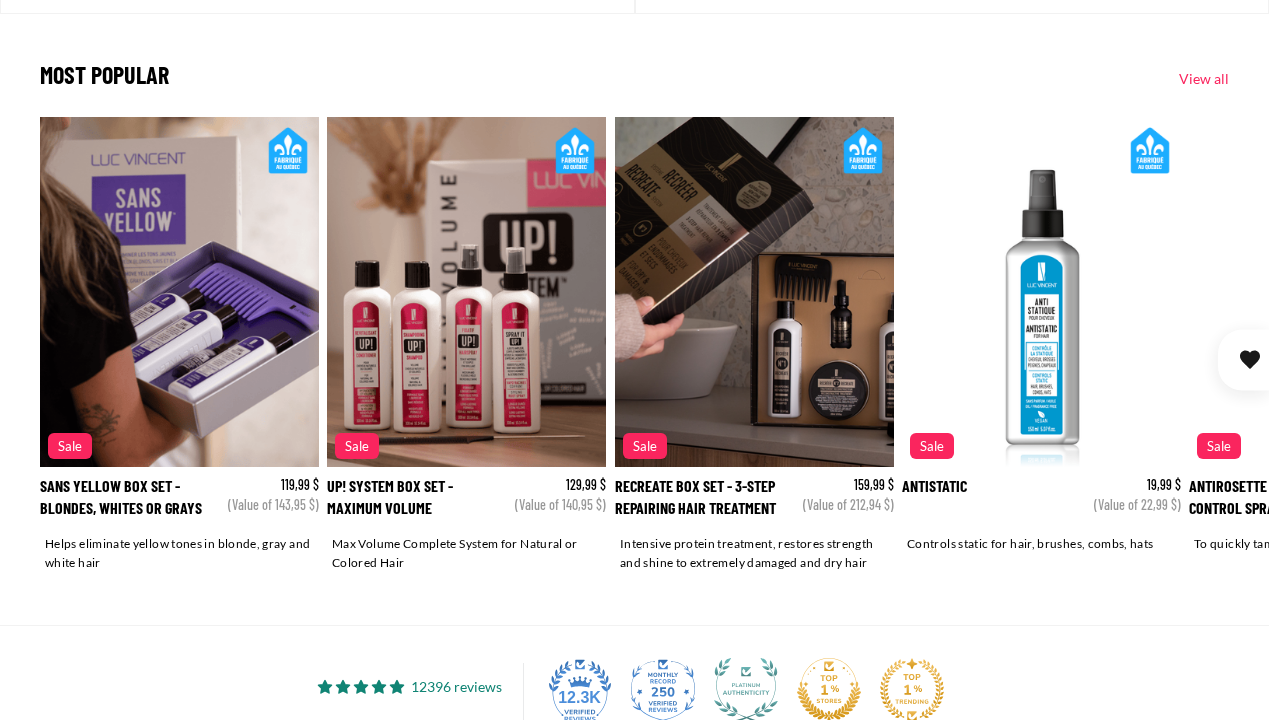 scroll, scrollTop: 2709, scrollLeft: 0, axis: vertical 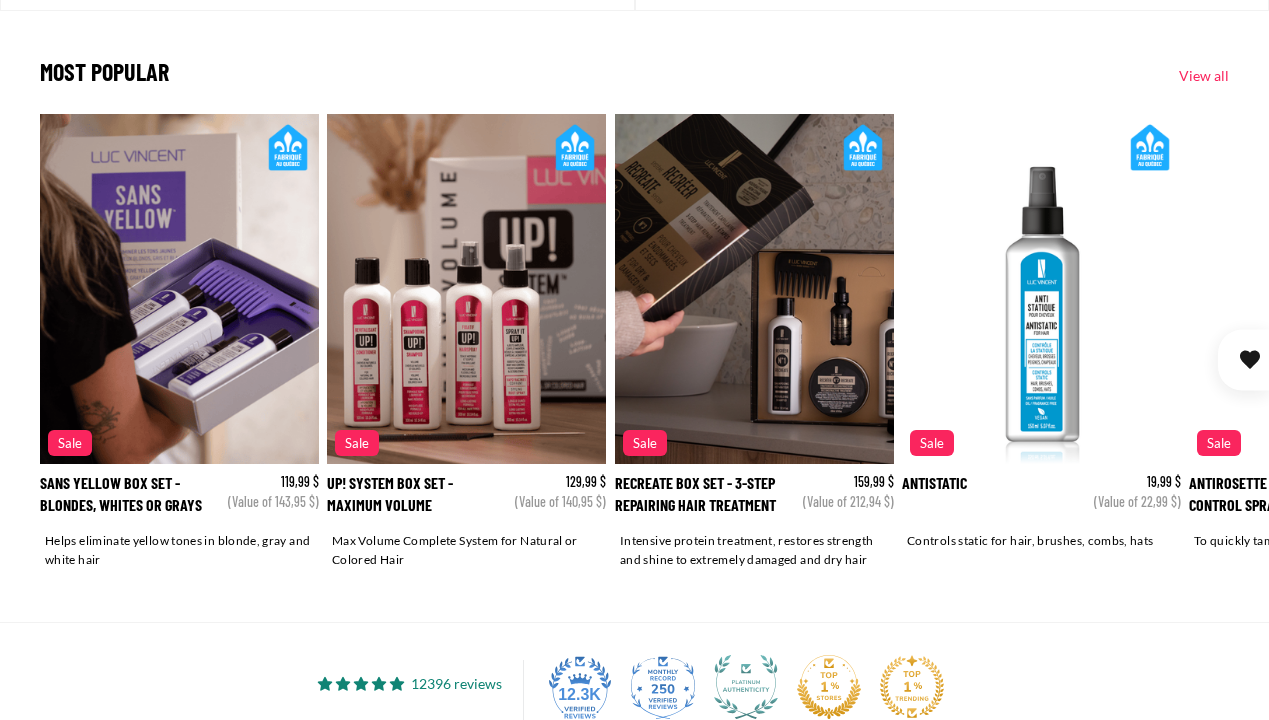 click at bounding box center [1207, 344] 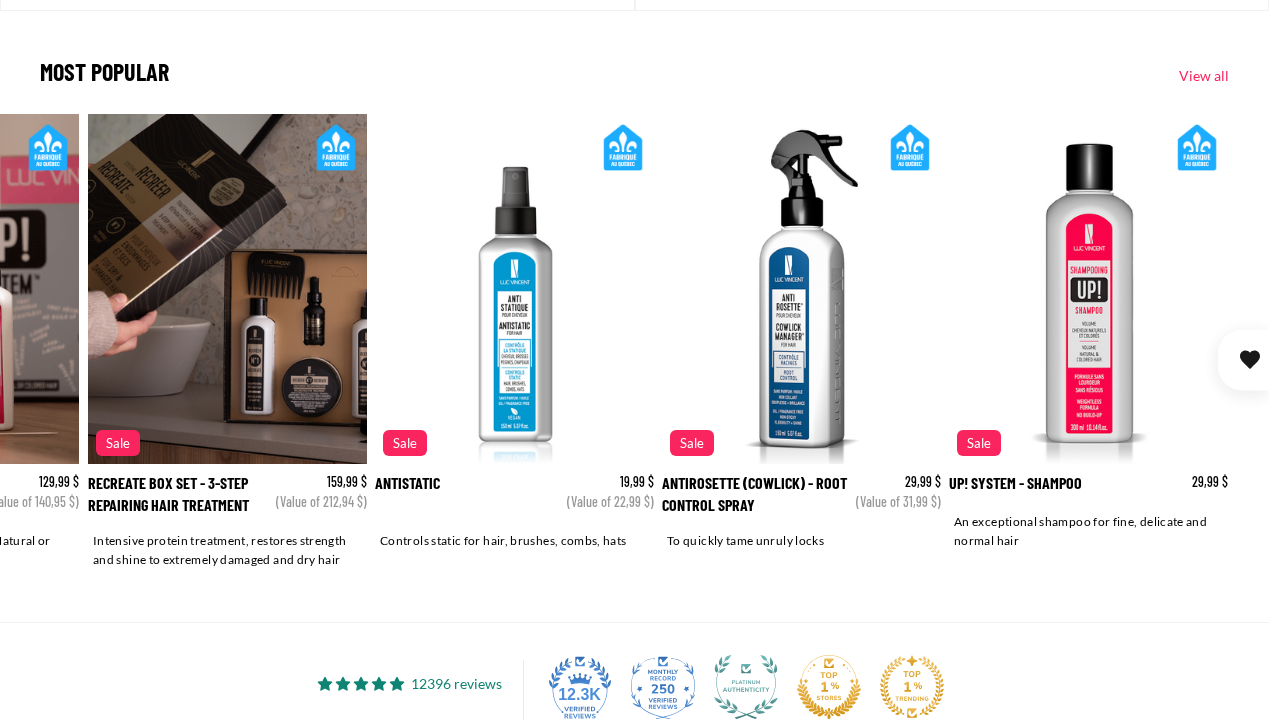 scroll, scrollTop: 0, scrollLeft: 288, axis: horizontal 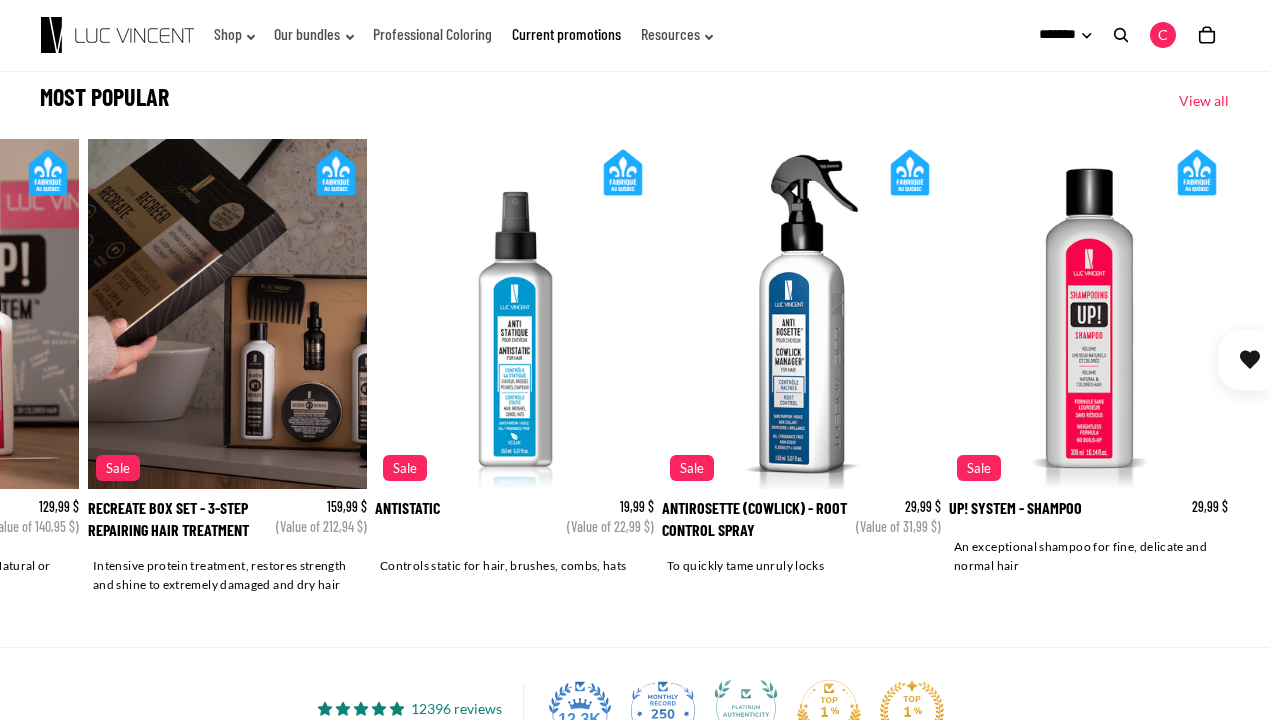 click on "View all" at bounding box center (1204, 101) 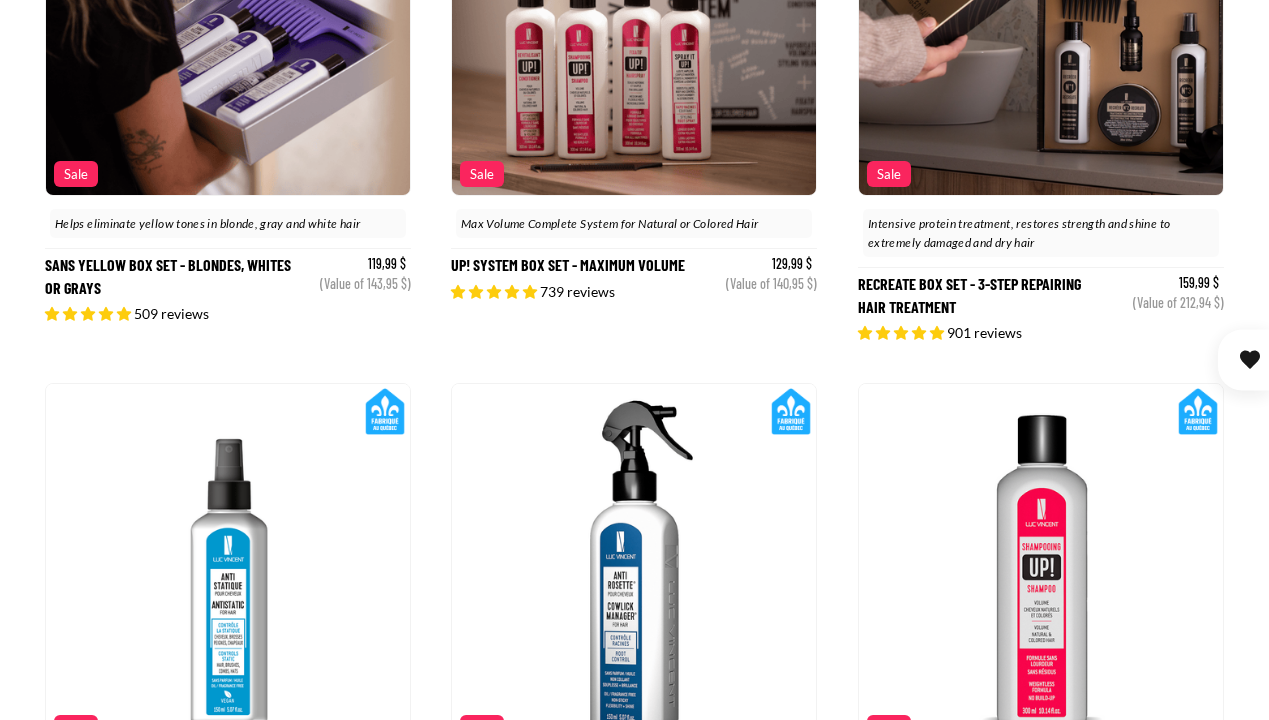 scroll, scrollTop: 507, scrollLeft: 0, axis: vertical 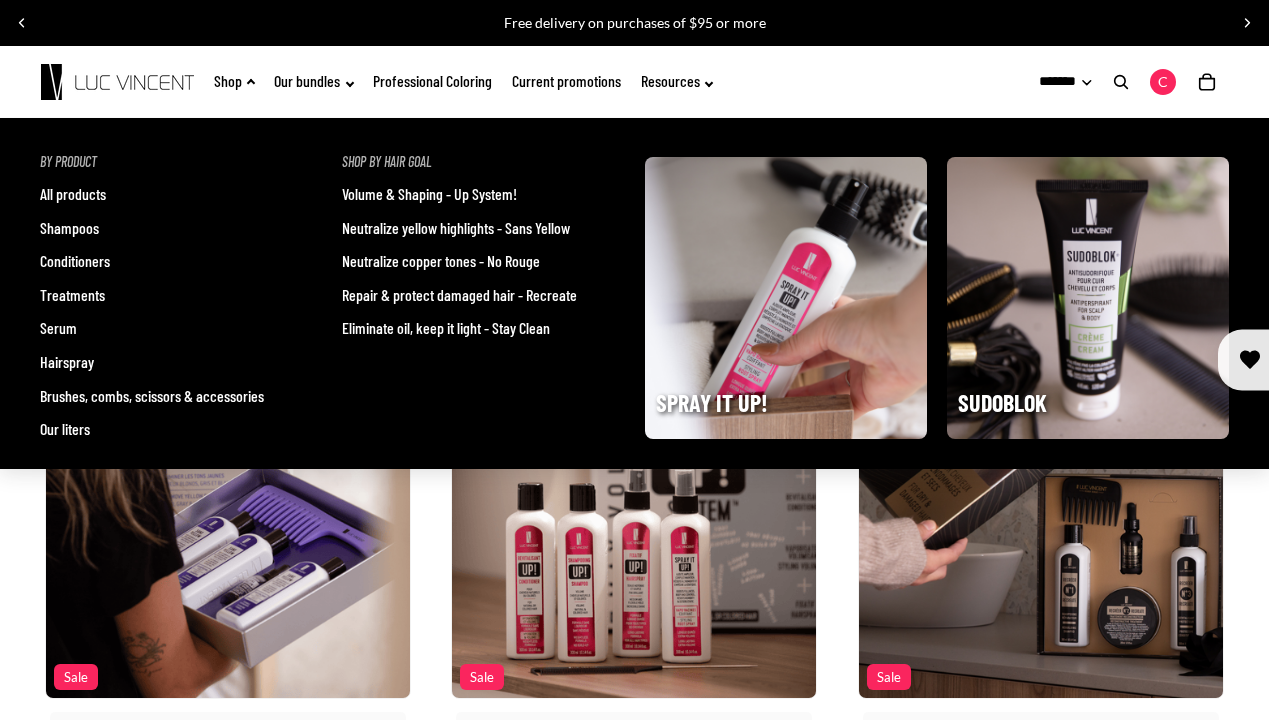 click on "All products" at bounding box center [73, 194] 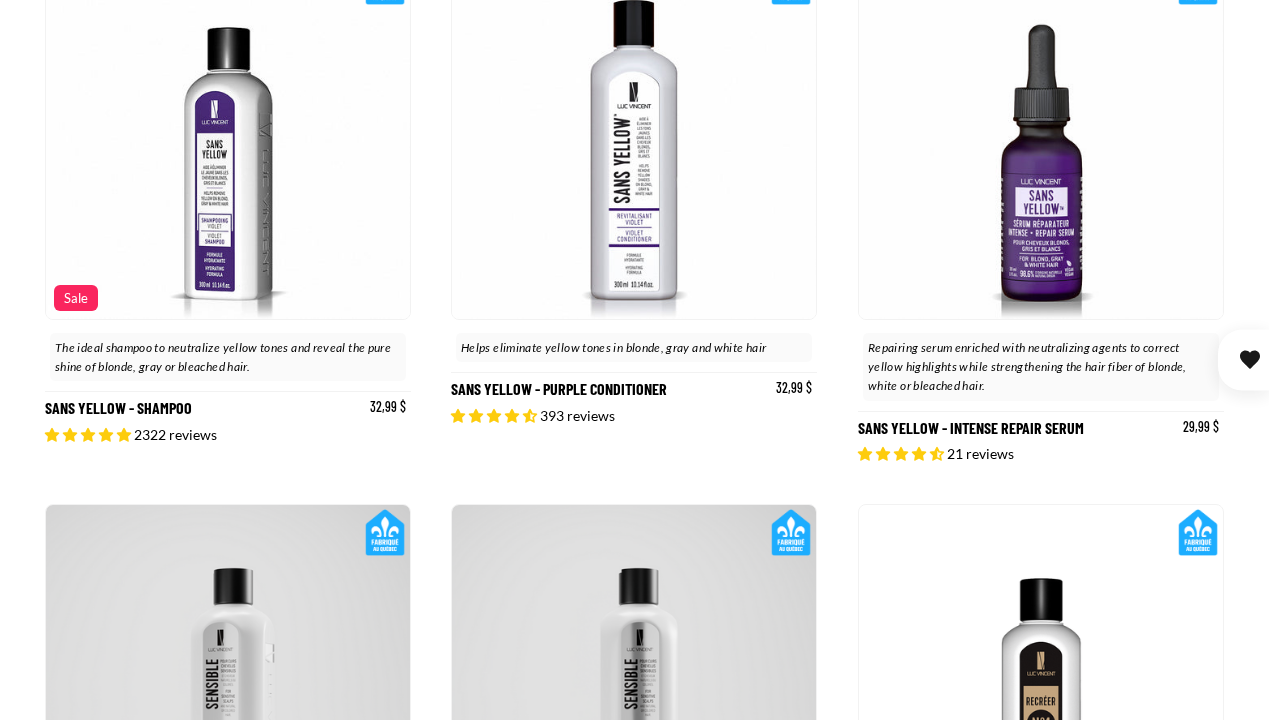 scroll, scrollTop: 3597, scrollLeft: 0, axis: vertical 